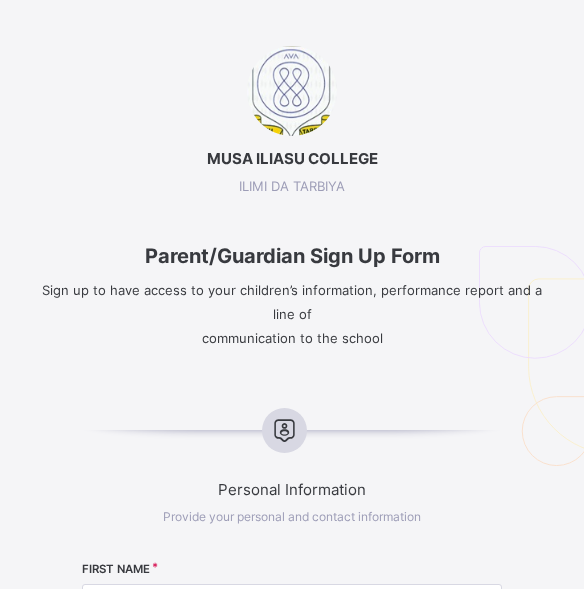 select on "**" 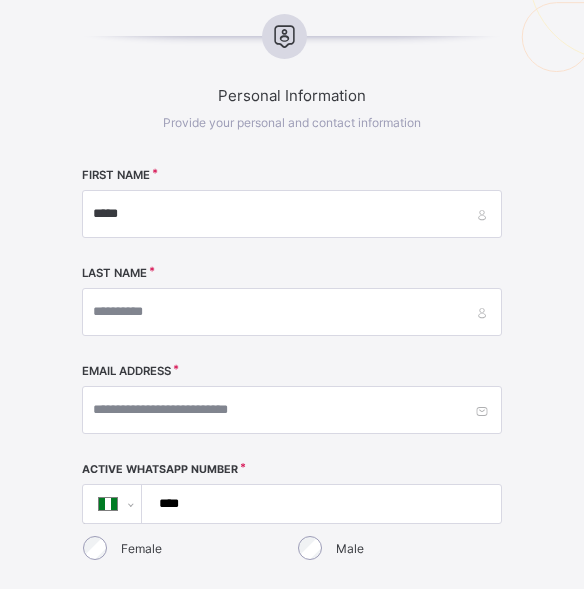 type on "*****" 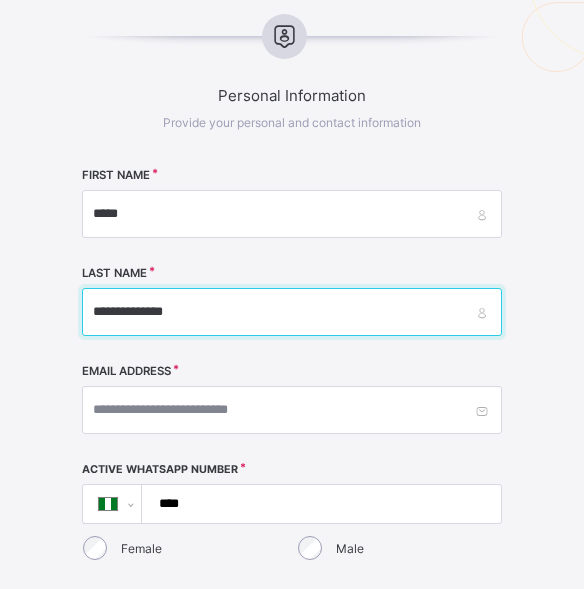 type on "**********" 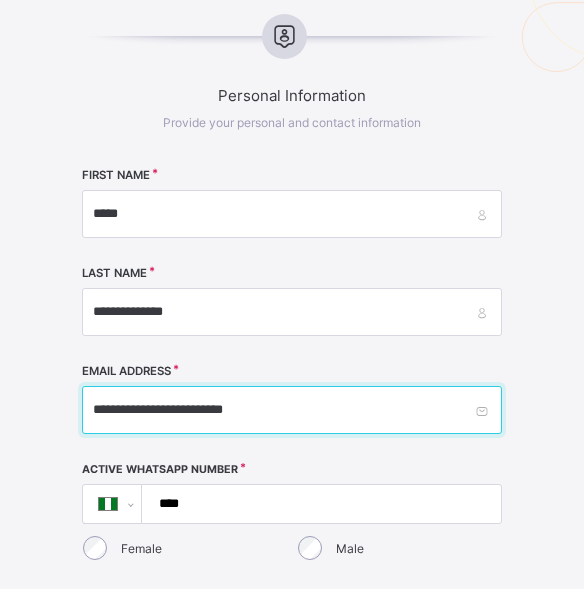 type on "**********" 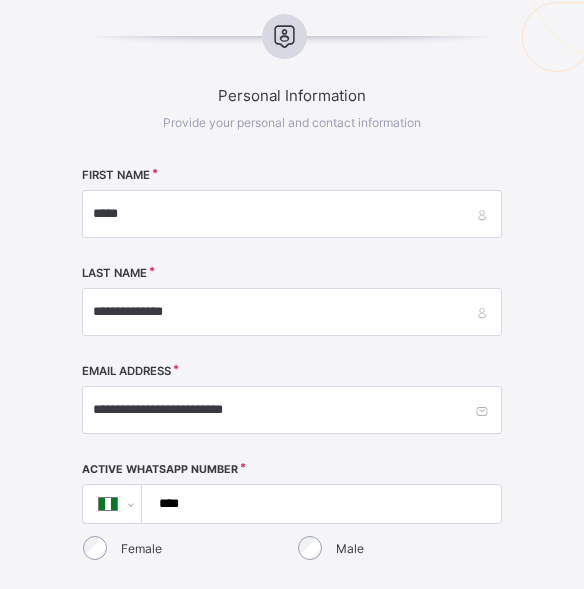 click on "****" at bounding box center (318, 504) 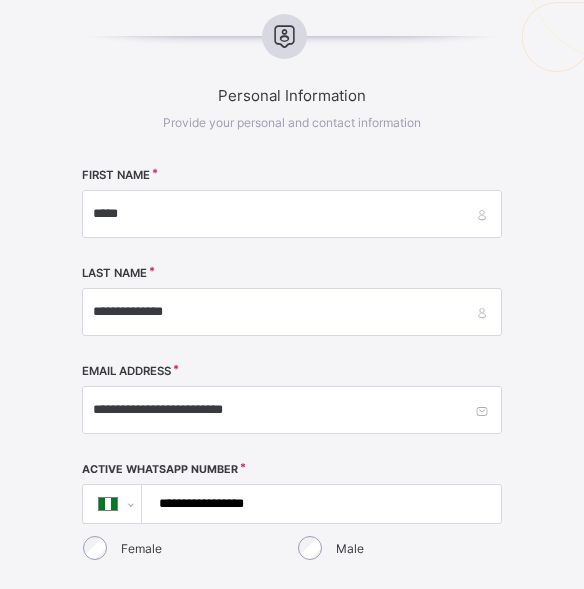 type on "**********" 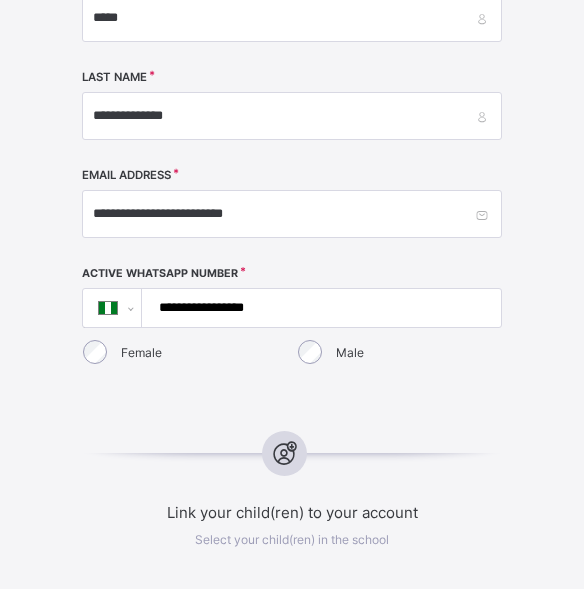 scroll, scrollTop: 632, scrollLeft: 0, axis: vertical 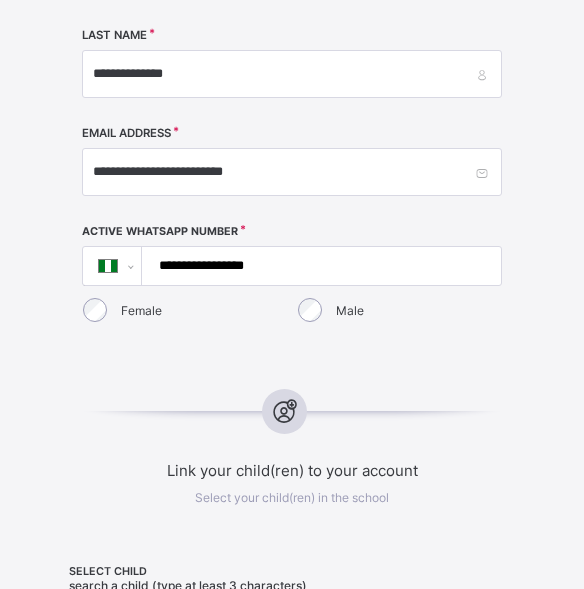 click on "Female" at bounding box center (183, 310) 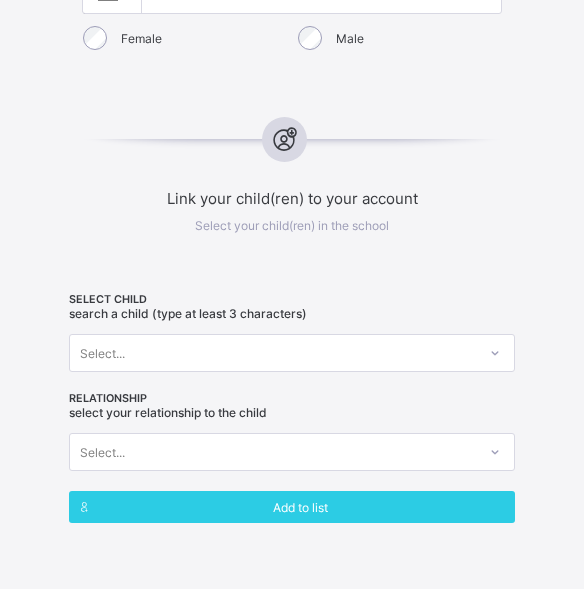 scroll, scrollTop: 916, scrollLeft: 0, axis: vertical 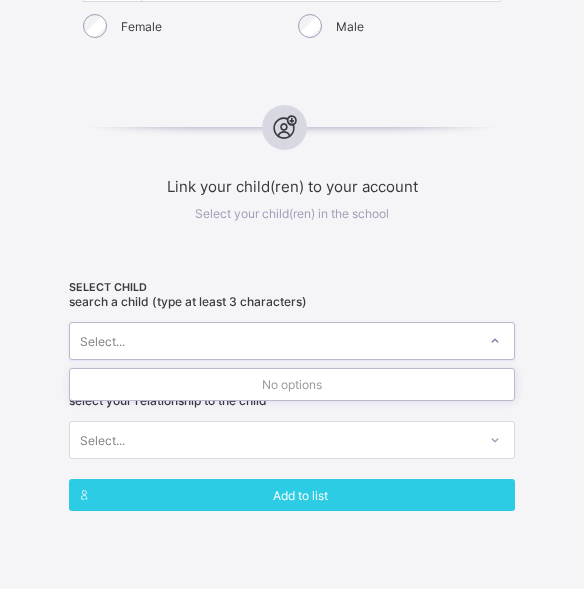 click at bounding box center (495, 341) 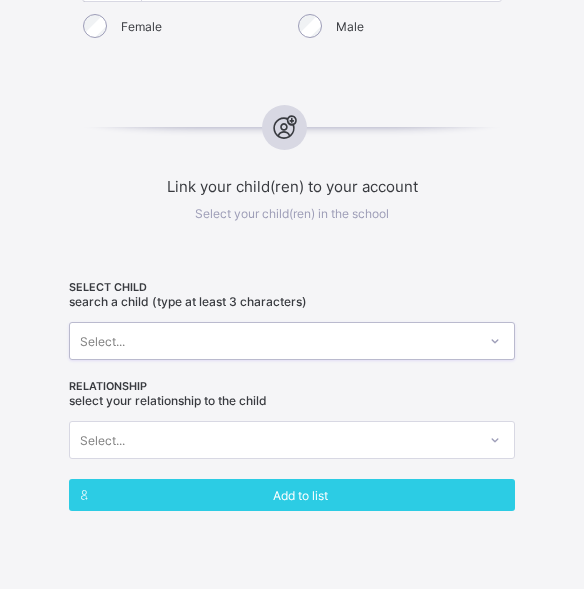 click at bounding box center [495, 341] 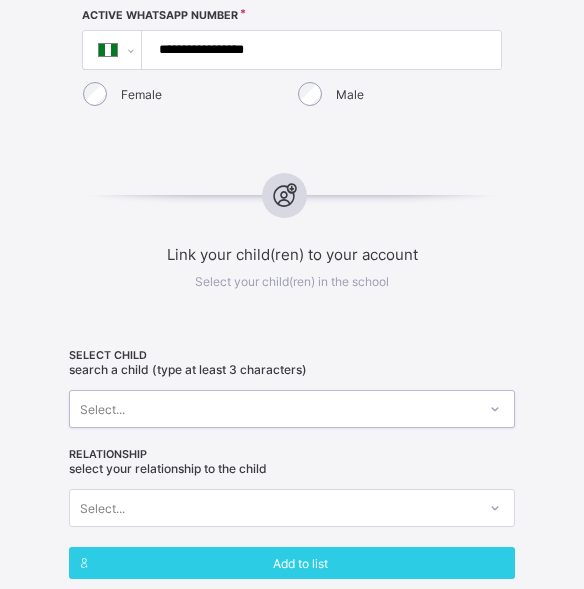 scroll, scrollTop: 777, scrollLeft: 0, axis: vertical 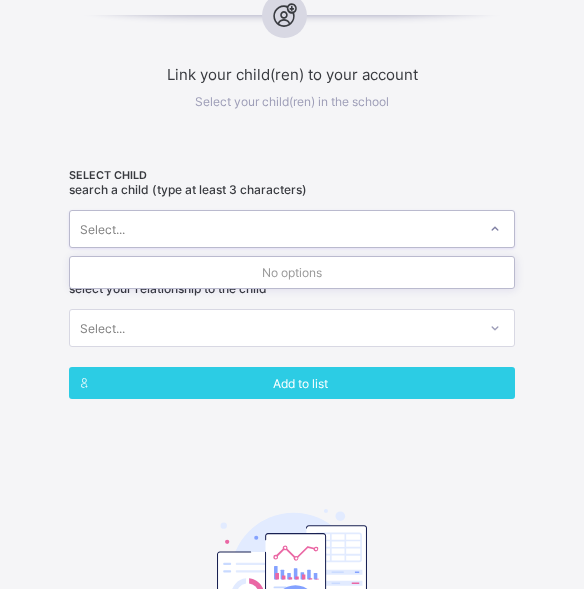 click on "Select..." at bounding box center [273, 229] 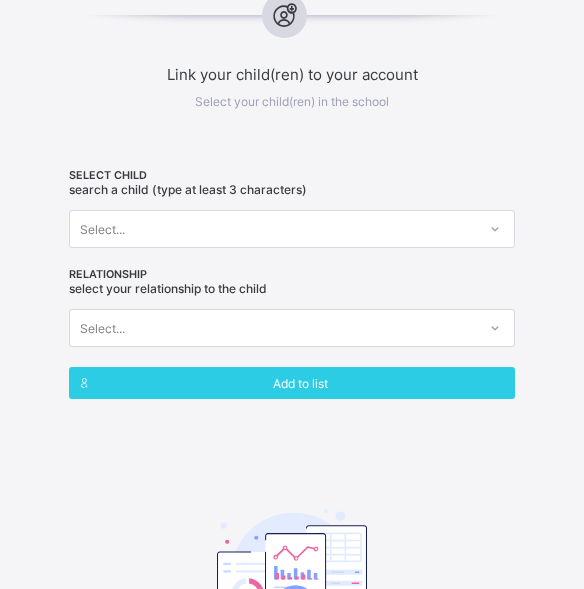 click on "SELECT CHILD Search a child (type at least 3 characters) Select... RELATIONSHIP Select your relationship to the child Select...   Add to list You haven't selected any student" at bounding box center [292, 436] 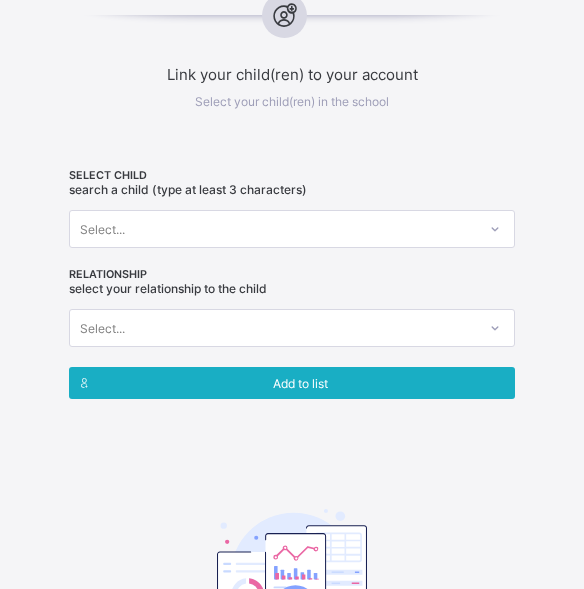 click on "Add to list" at bounding box center (301, 383) 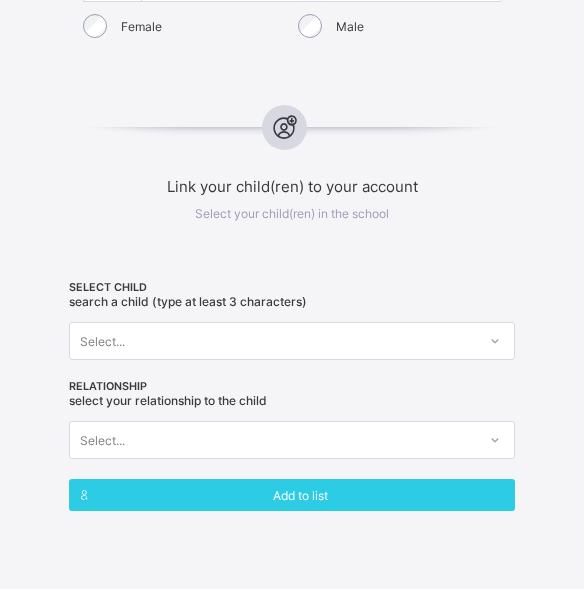 scroll, scrollTop: 919, scrollLeft: 0, axis: vertical 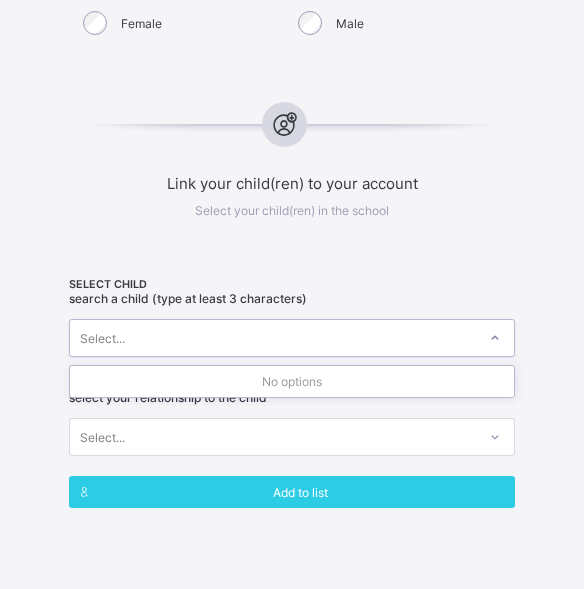 click at bounding box center [495, 338] 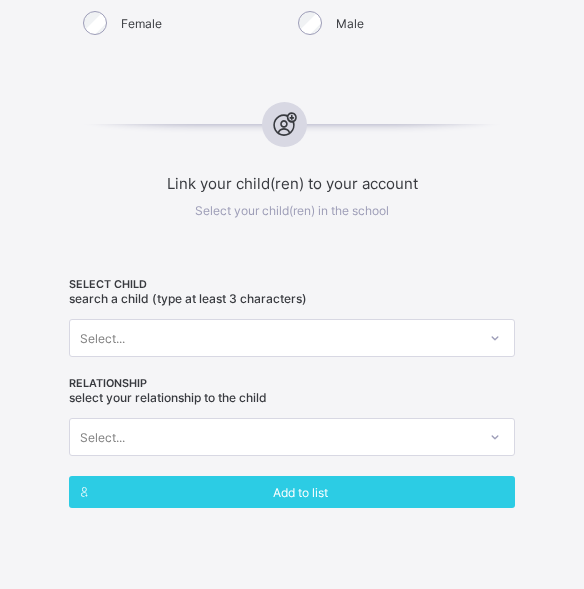 click on "RELATIONSHIP Select your relationship to the child Select..." at bounding box center (292, 429) 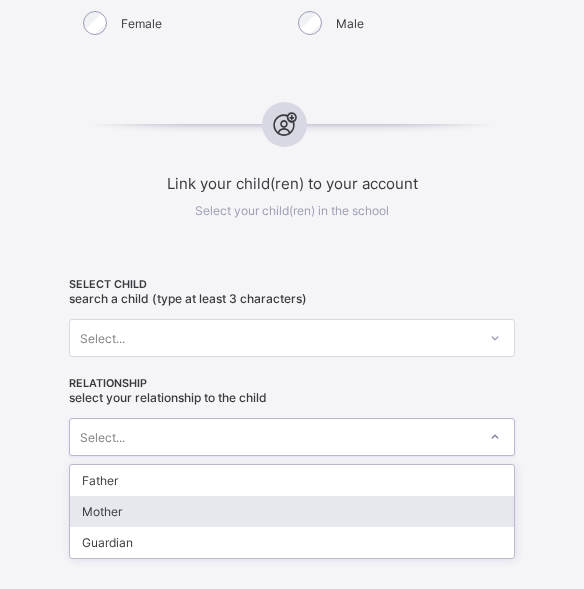 click on "Mother" at bounding box center [292, 511] 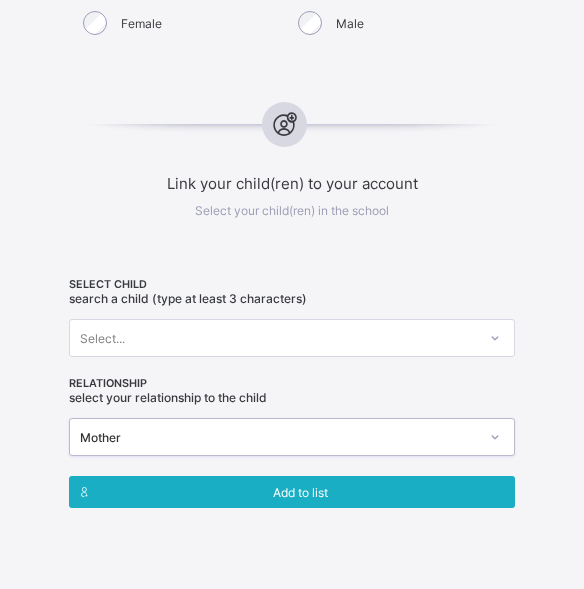 click on "Add to list" at bounding box center (301, 492) 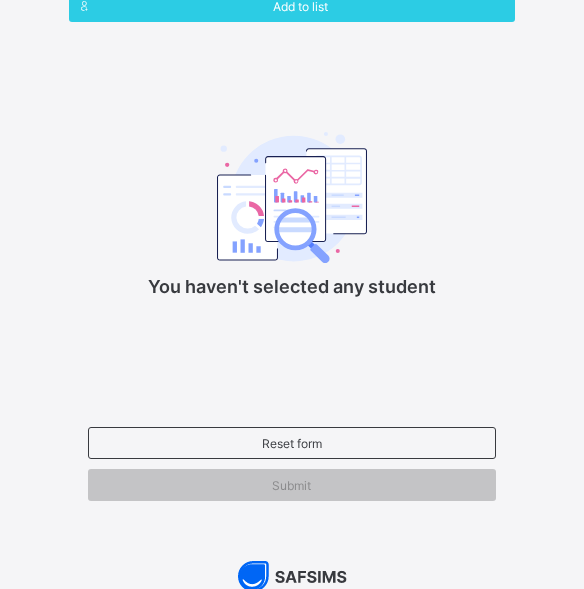 scroll, scrollTop: 1413, scrollLeft: 0, axis: vertical 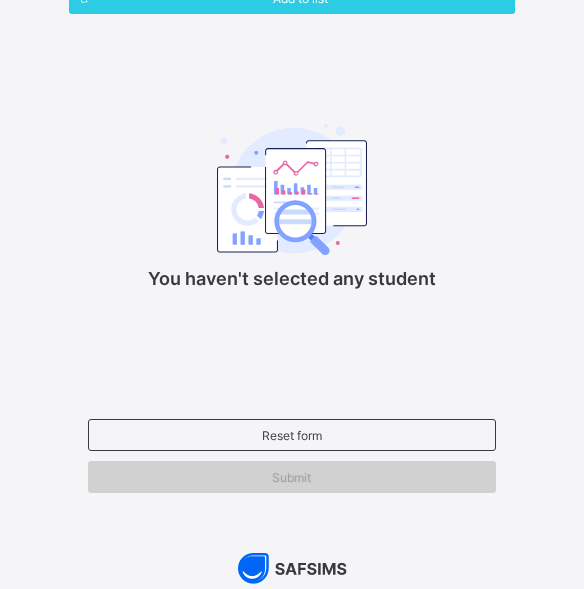 click on "Submit" at bounding box center (292, 477) 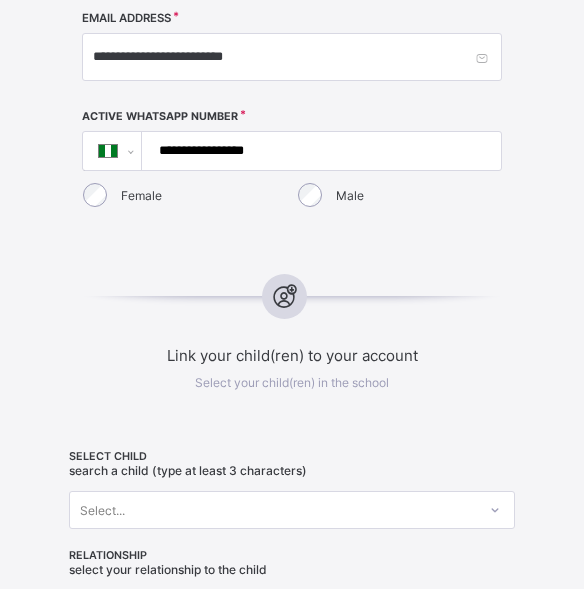 scroll, scrollTop: 740, scrollLeft: 0, axis: vertical 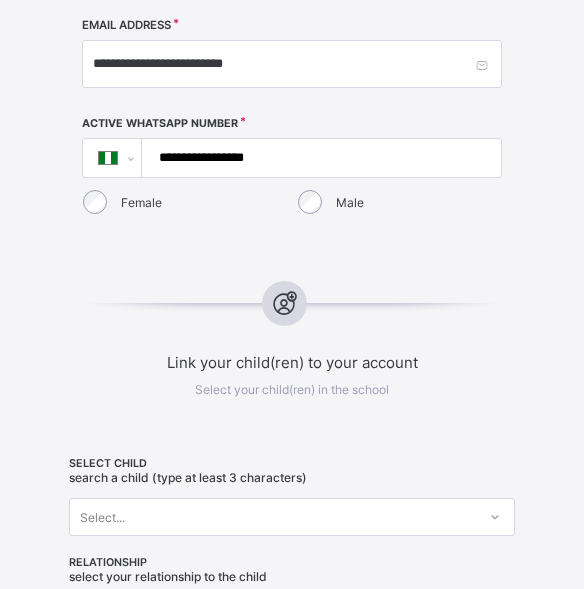 click on "Select..." at bounding box center (273, 517) 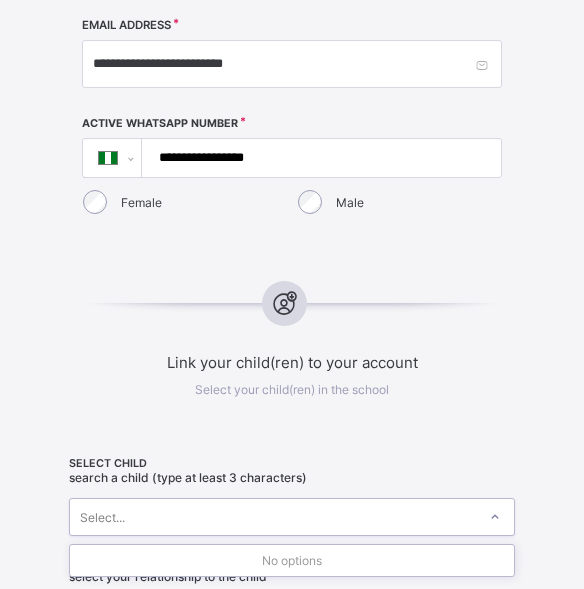 click on "No options" at bounding box center [292, 560] 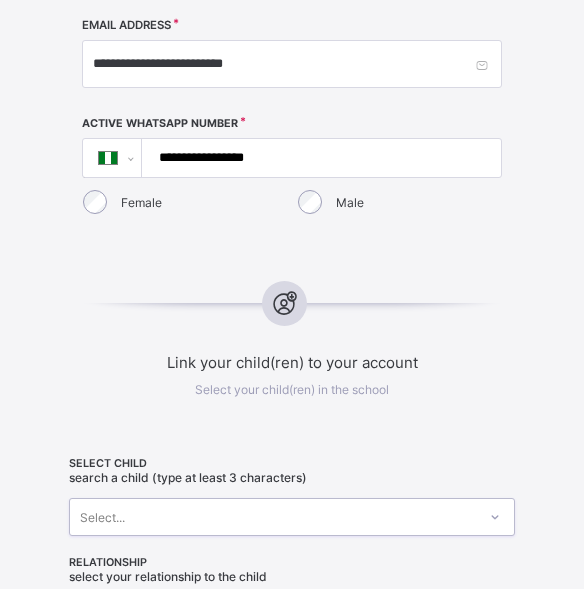 drag, startPoint x: 373, startPoint y: 484, endPoint x: 434, endPoint y: 479, distance: 61.204575 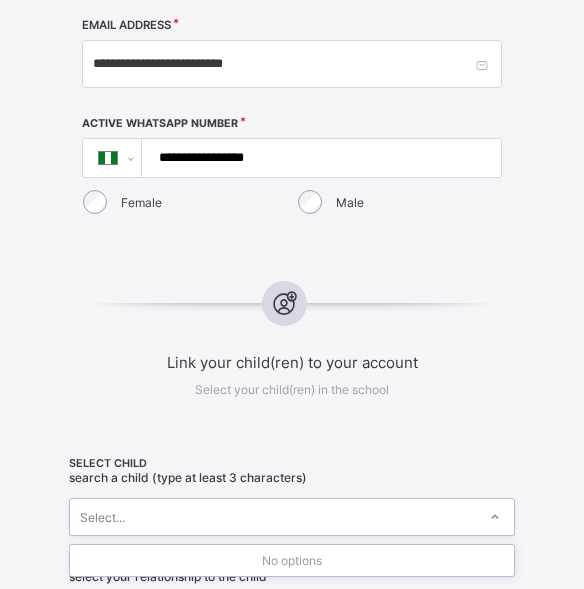 click on "Select..." at bounding box center [273, 517] 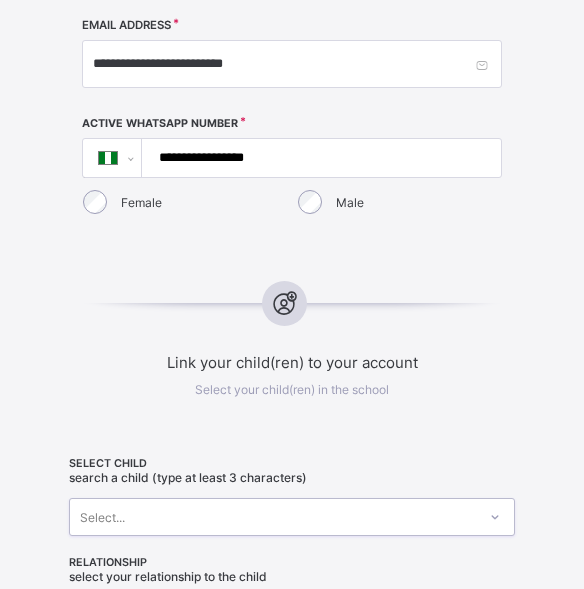 click on "Select..." at bounding box center (273, 517) 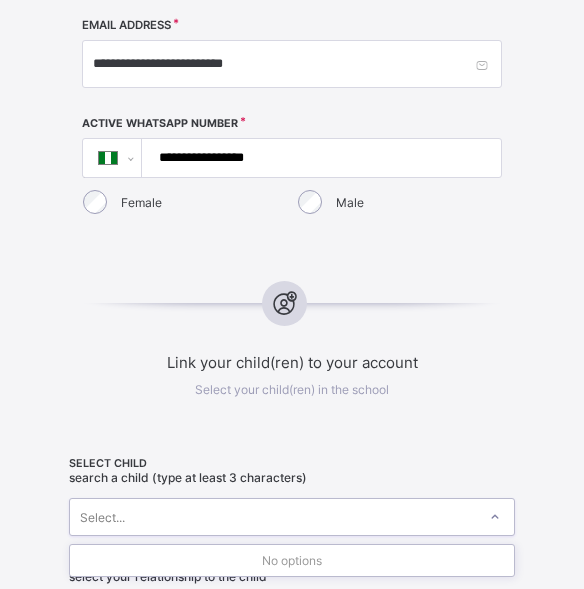 click on "Select..." at bounding box center (273, 517) 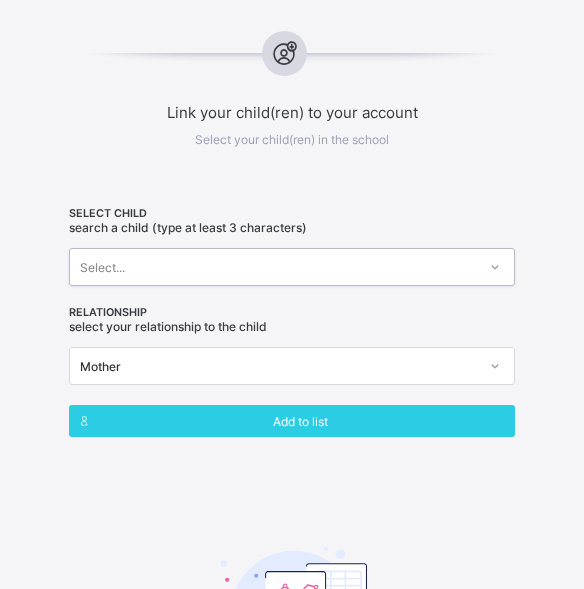 scroll, scrollTop: 994, scrollLeft: 0, axis: vertical 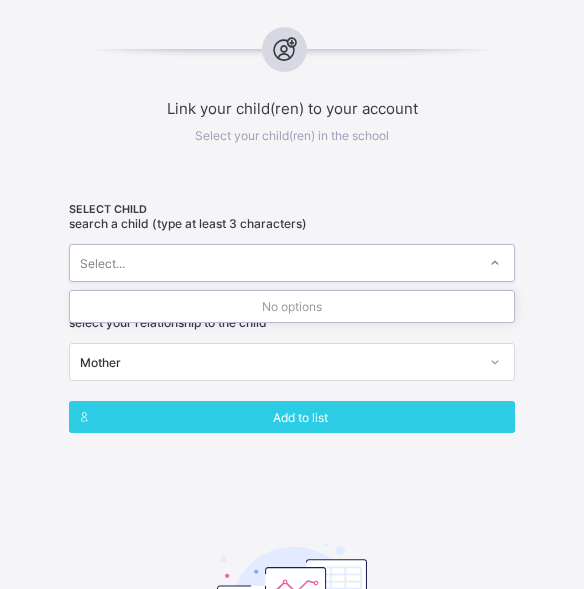 click on "Select..." at bounding box center [273, 263] 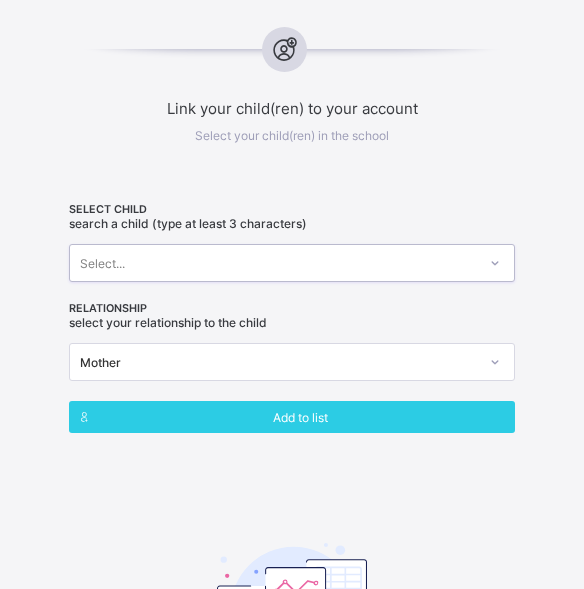 click on "Select..." at bounding box center (273, 263) 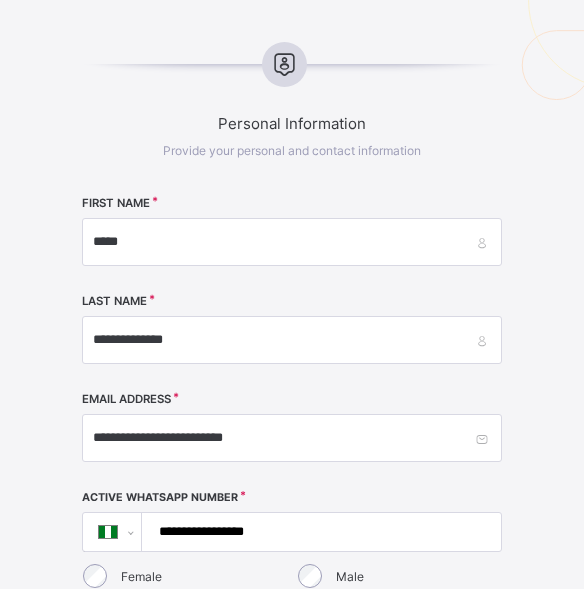 scroll, scrollTop: 370, scrollLeft: 0, axis: vertical 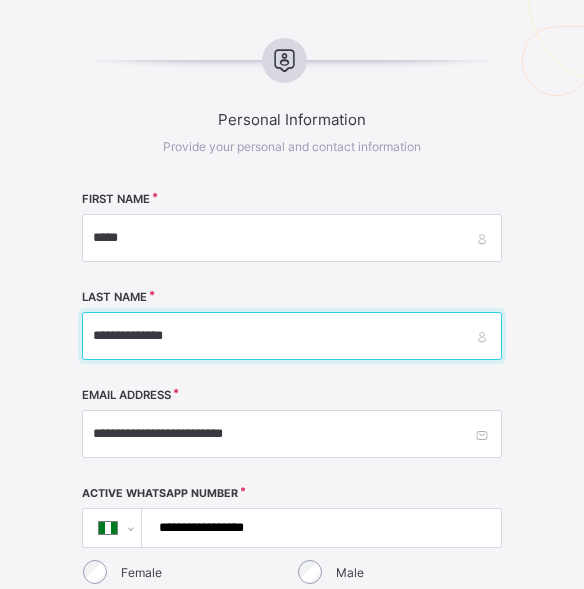 drag, startPoint x: 238, startPoint y: 317, endPoint x: 41, endPoint y: 324, distance: 197.12433 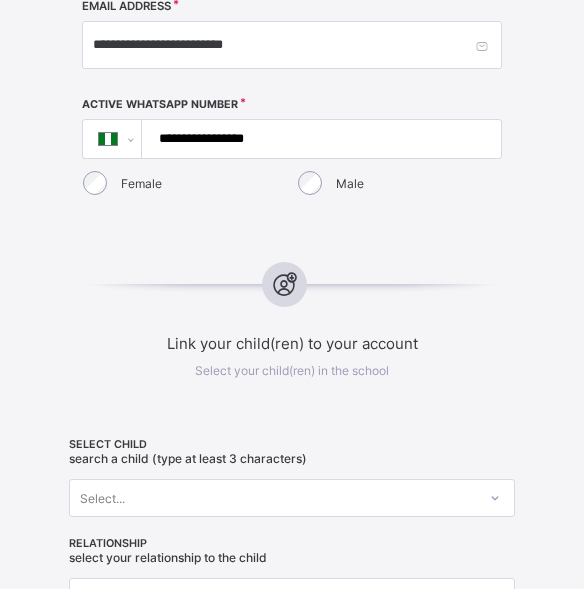scroll, scrollTop: 889, scrollLeft: 0, axis: vertical 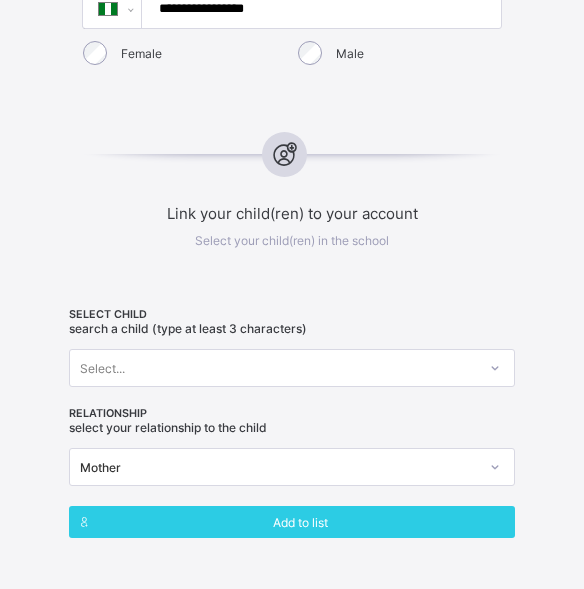 type 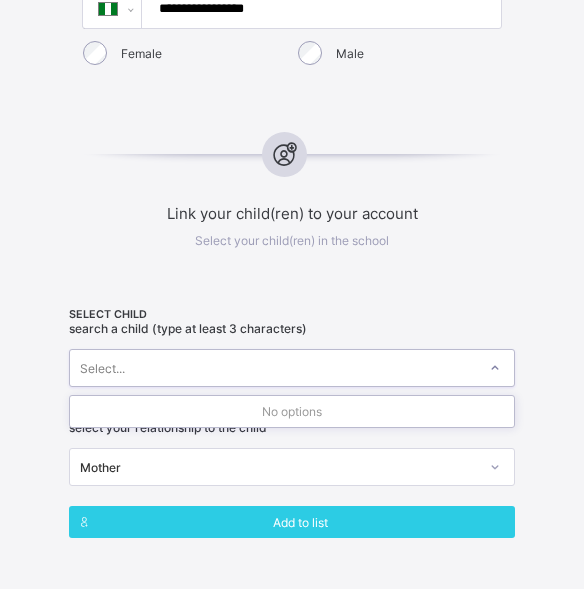 paste on "**********" 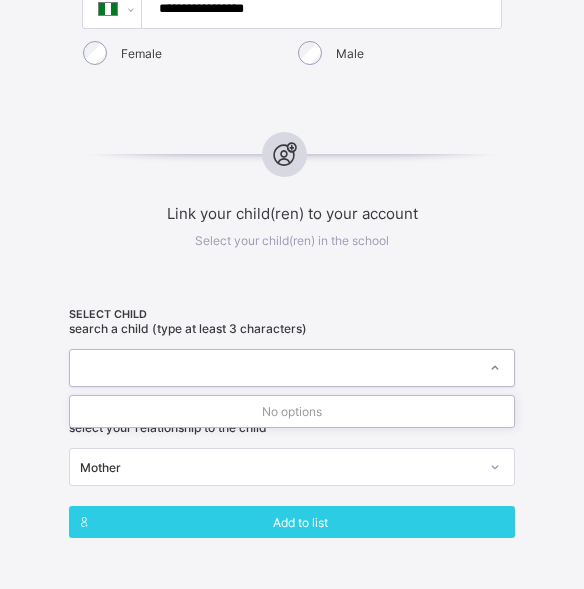click on "[FIRST] [LAST]" at bounding box center [273, 368] 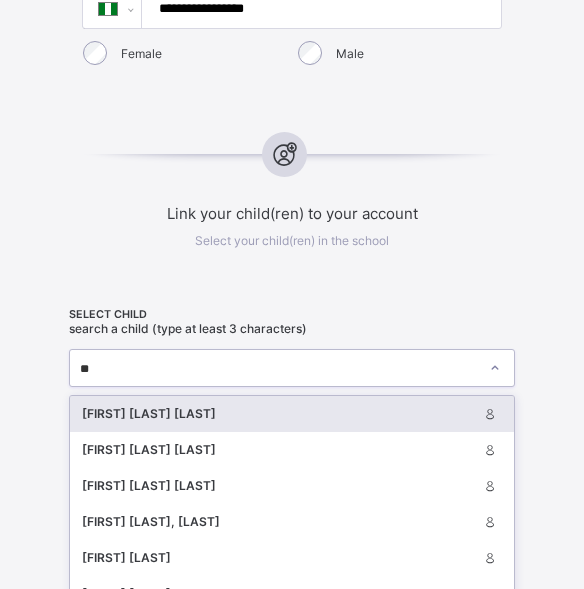 scroll, scrollTop: 983, scrollLeft: 0, axis: vertical 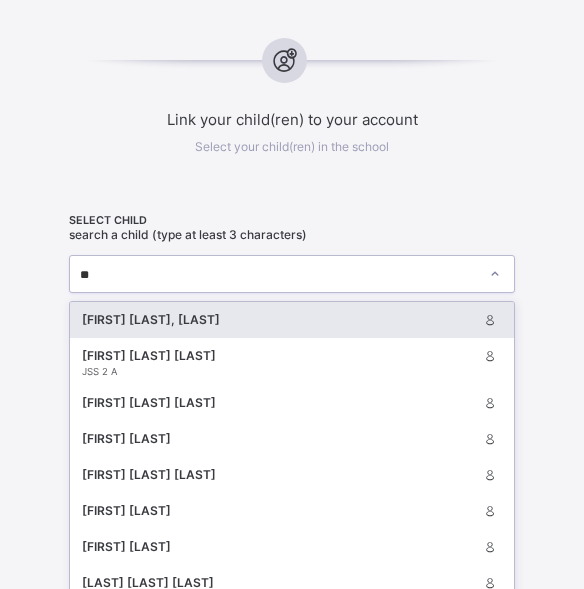 type on "*" 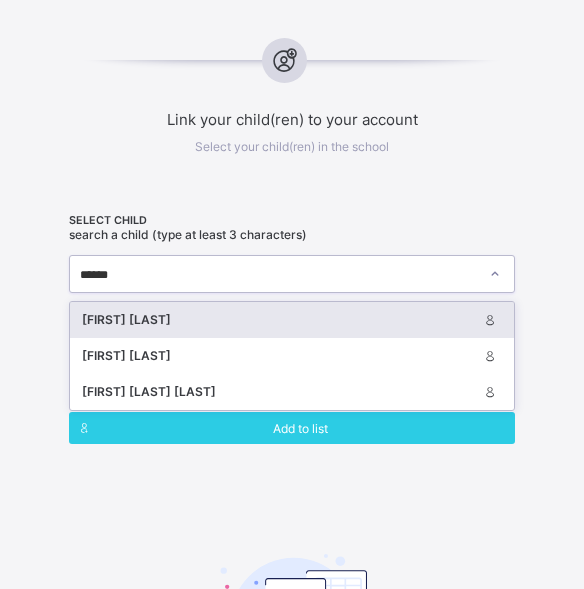 paste on "**********" 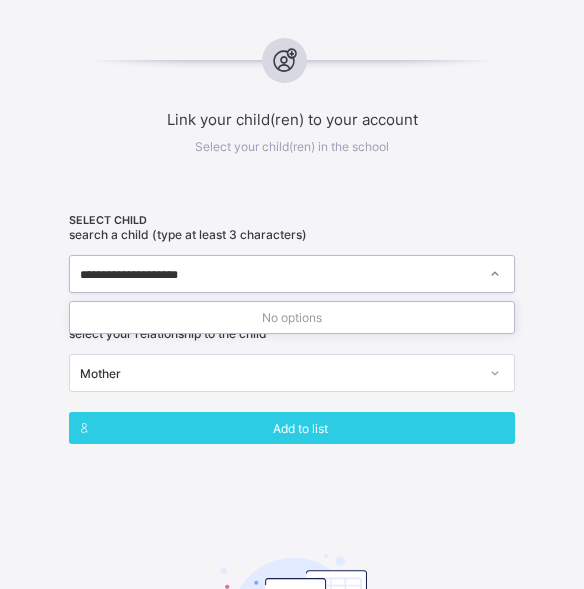 click on "No options" at bounding box center (292, 317) 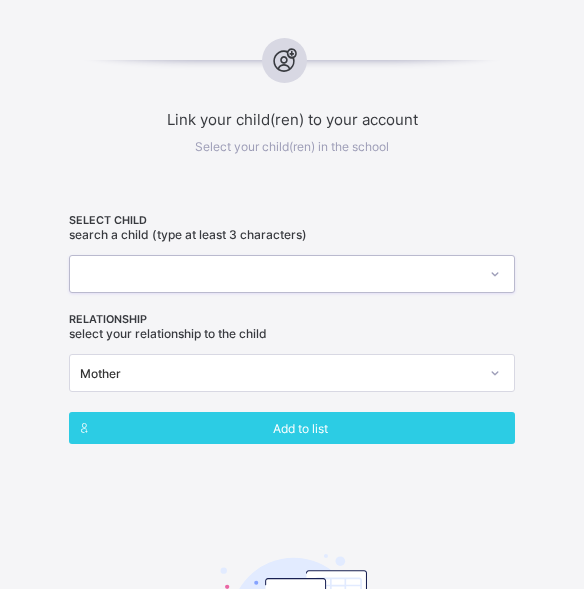 click at bounding box center (273, 274) 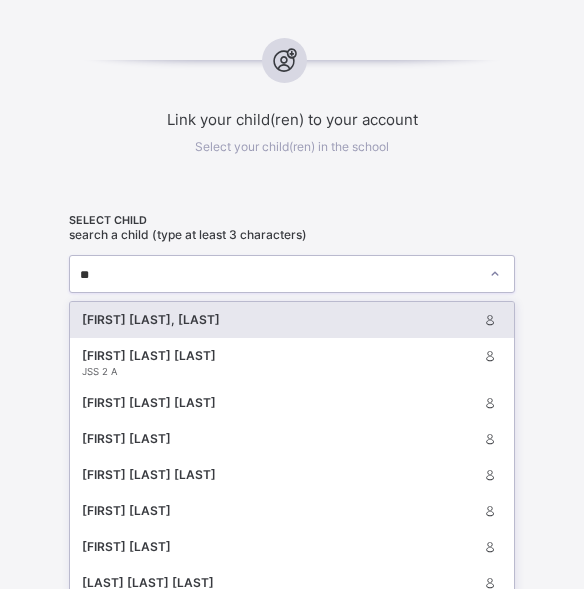 type on "*" 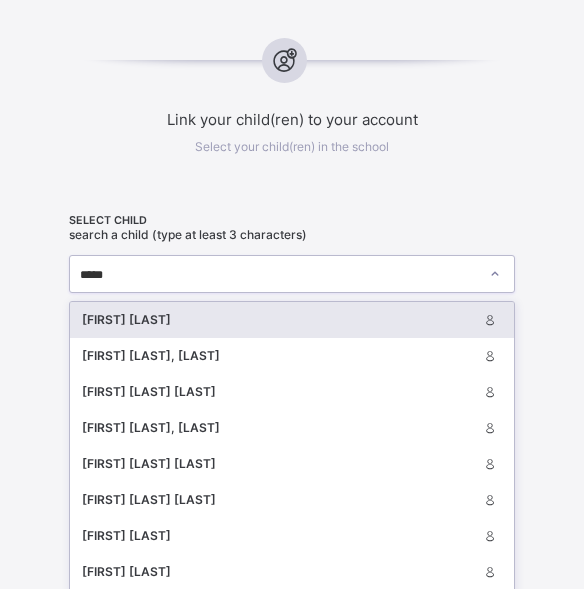 type on "******" 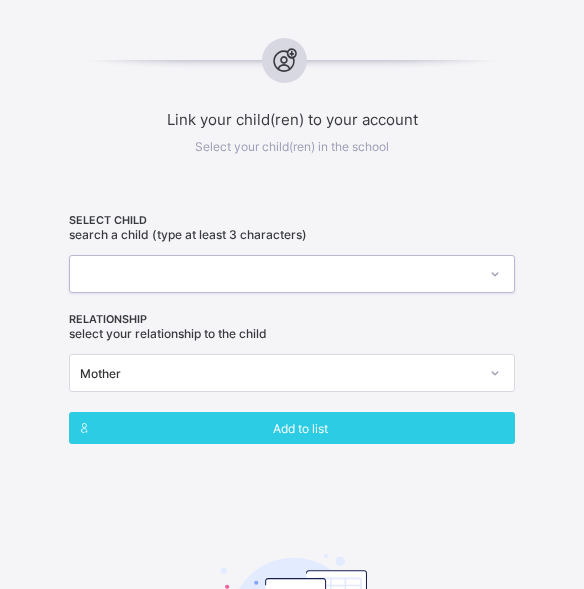 click at bounding box center [273, 274] 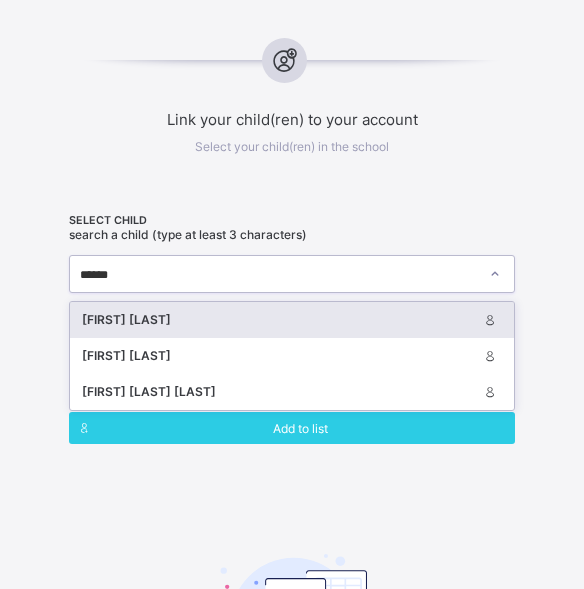 type on "*****" 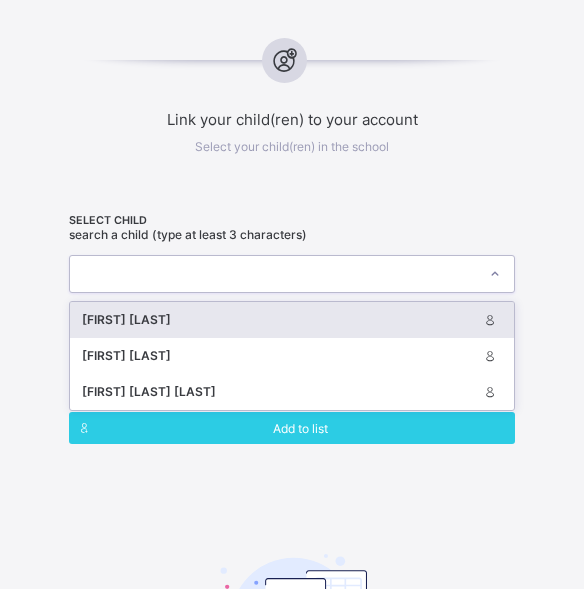 click on "Link your child(ren) to your account Select your child(ren) in the school  SELECT CHILD Search a child (type at least 3 characters)      option [object Object] focused, 1 of 3. 3 results available for search term [NAME] . Select is focused ,type to refine list, press Down to open the menu,  [NAME]  [LAST] [FIRST]  [LAST] [FIRST]   [LAST] [FIRST]   RELATIONSHIP Select your relationship to the child Mother   Add to list You haven't selected any student" at bounding box center (292, 404) 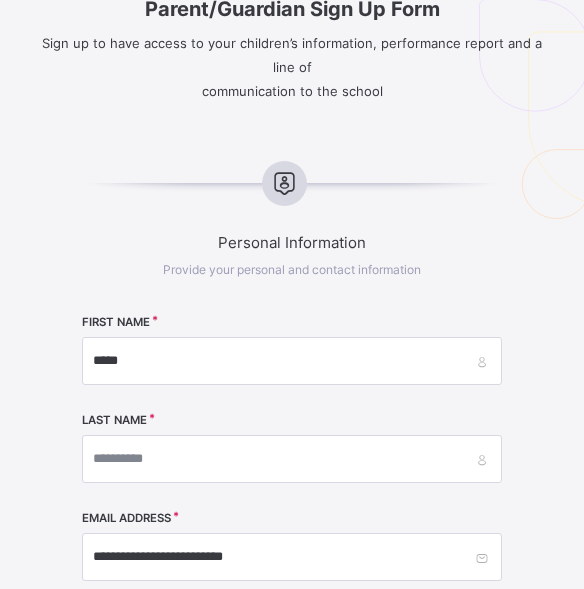 scroll, scrollTop: 243, scrollLeft: 0, axis: vertical 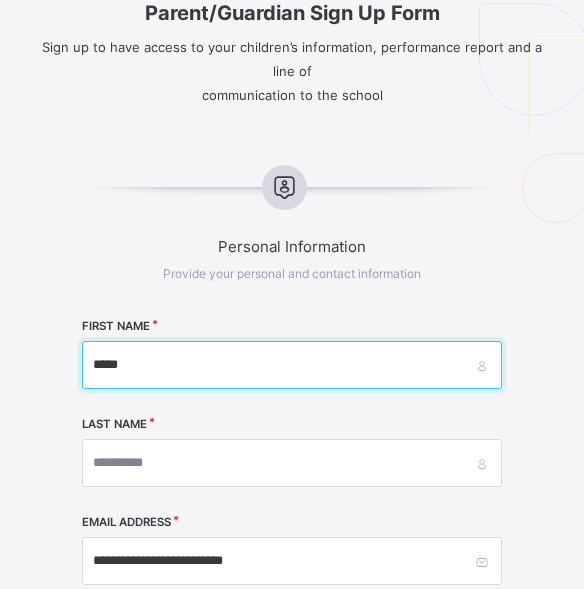click on "*****" at bounding box center (292, 365) 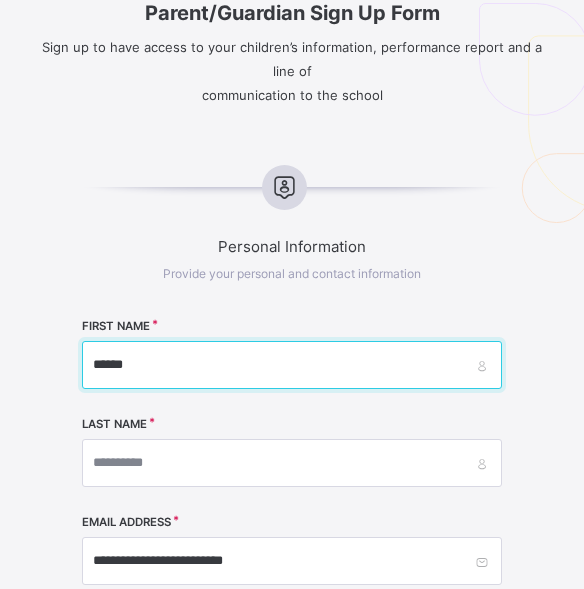 type on "******" 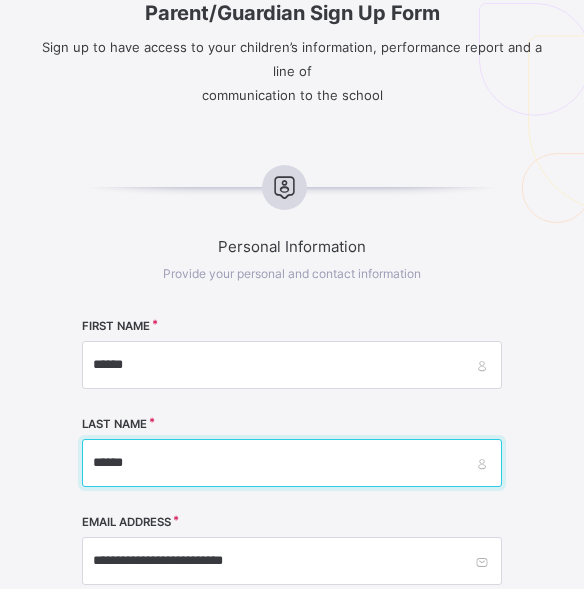 type on "******" 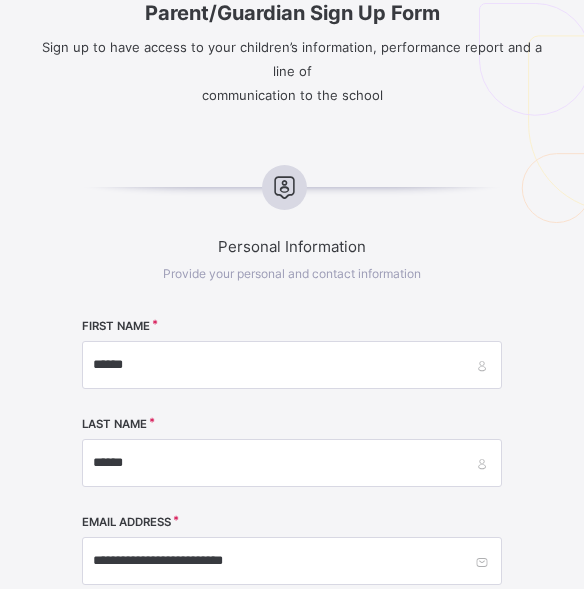 scroll, scrollTop: 580, scrollLeft: 0, axis: vertical 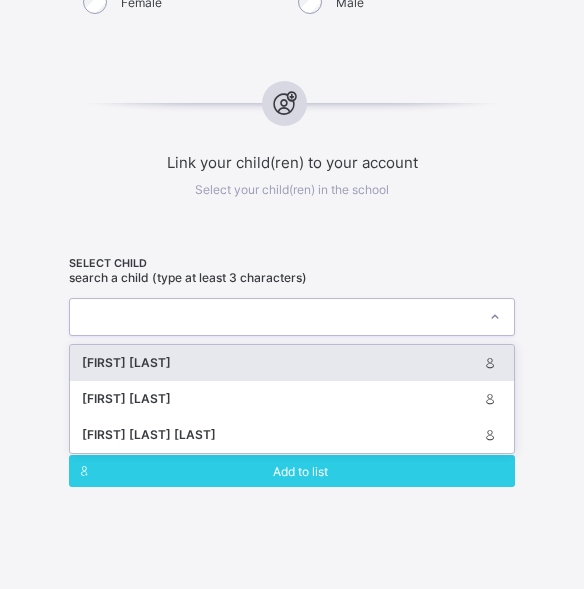 click at bounding box center (292, 317) 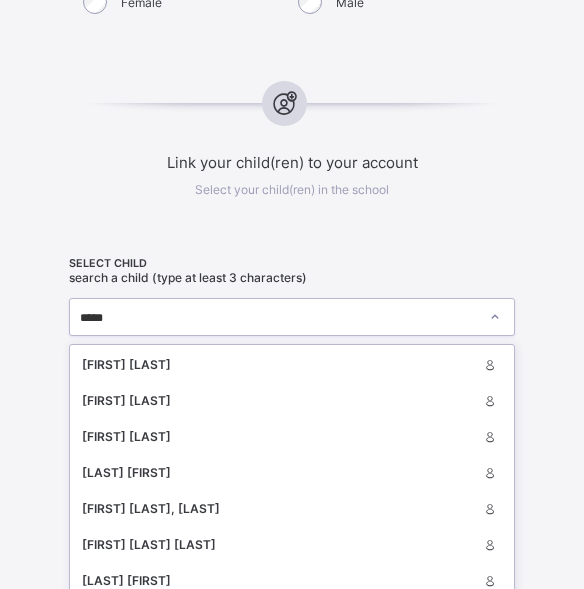scroll, scrollTop: 1178, scrollLeft: 0, axis: vertical 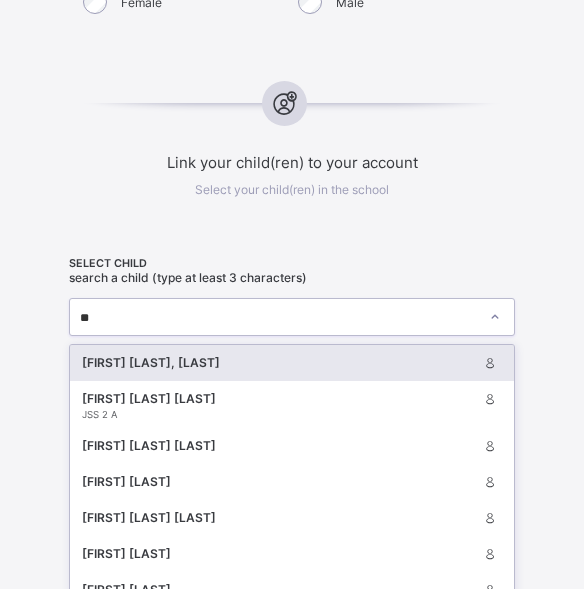 type on "*" 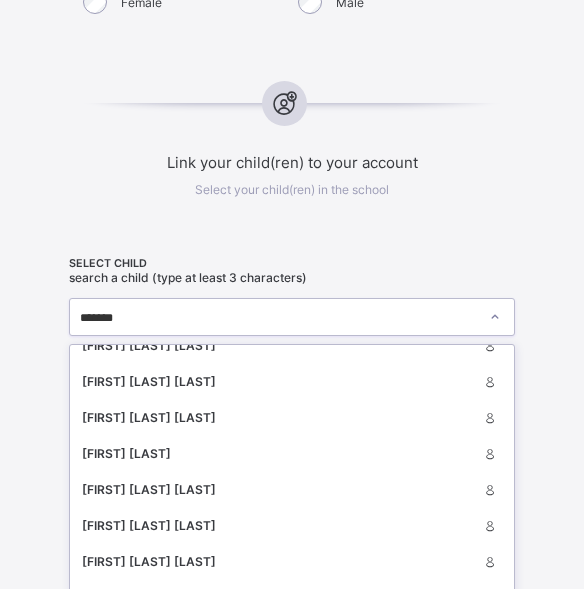 scroll, scrollTop: 1533, scrollLeft: 0, axis: vertical 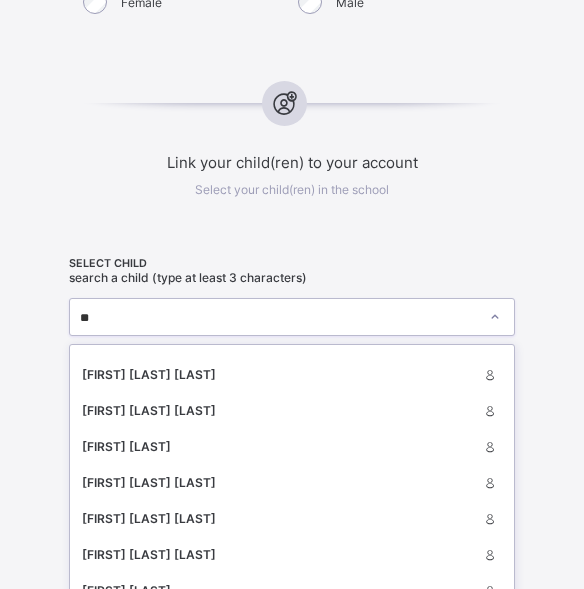 type on "*" 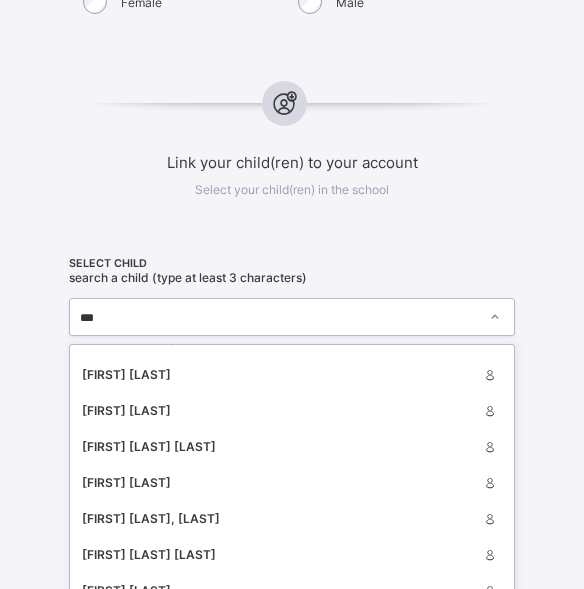 scroll, scrollTop: 0, scrollLeft: 0, axis: both 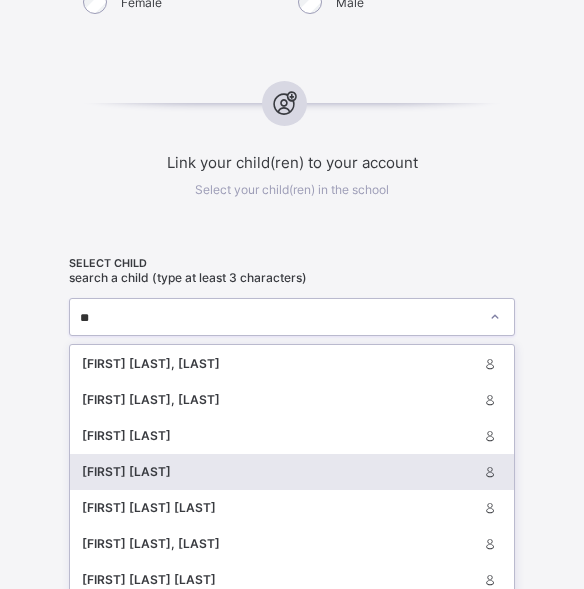 type on "*" 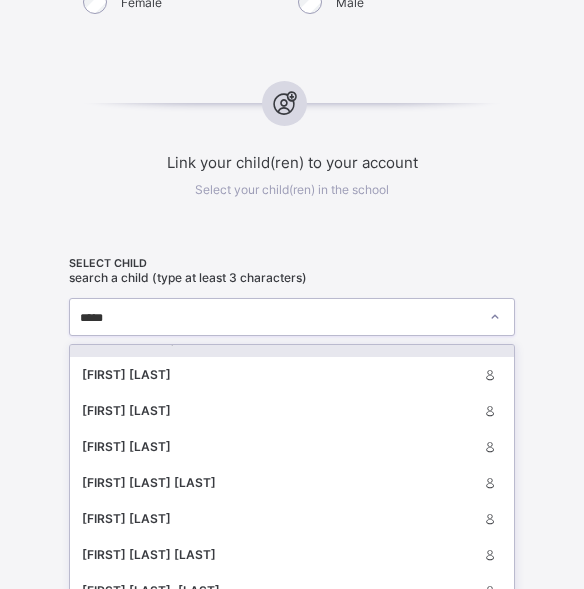scroll, scrollTop: 0, scrollLeft: 0, axis: both 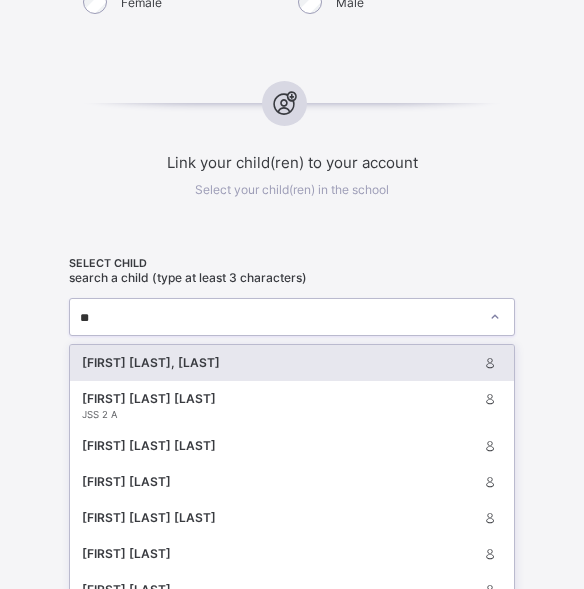 type on "*" 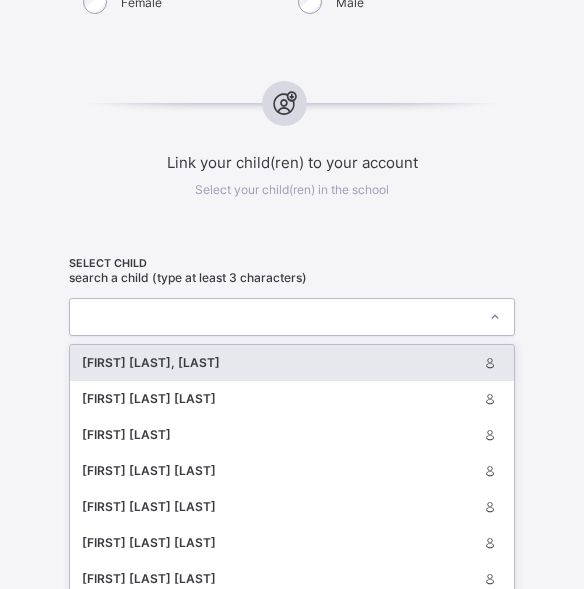 click on "Link your child(ren) to your account Select your child(ren) in the school  SELECT CHILD Search a child (type at least 3 characters)      option [object Object] focused, 1 of 50. 50 results available. Use Up and Down to choose options, press Enter to select the currently focused option, press Escape to exit the menu, press Tab to select the option and exit the menu. [FIRST] [LAST], [LAST]   [FIRST] [LAST] [LAST] JSS 2 A [FIRST] [LAST] [LAST]   [FIRST] [LAST] [LAST]   [FIRST] [LAST] [LAST]   [FIRST] [LAST] [LAST]   [FIRST] [LAST] [LAST]   [FIRST] [LAST] [LAST]   [FIRST] [LAST] [LAST]   [FIRST] [LAST] [LAST]   [FIRST] [LAST] [LAST]   [FIRST] [LAST] [LAST]   [FIRST] [LAST] [LAST] JSS 1 A [FIRST] [LAST] [LAST]   [FIRST] [LAST] [LAST]   [FIRST] [LAST] [LAST]   [FIRST] [LAST] [LAST] JSS 2 A [FIRST] [LAST] [LAST] JSS 2 A [FIRST] [LAST] [LAST] JSS 2 A [FIRST] [LAST] [LAST]   [FIRST] [LAST] [LAST]   [FIRST] [LAST] [LAST] [LAST]   [FIRST] [LAST] [LAST]   [FIRST] [LAST] [LAST]   [FIRST] [LAST] [LAST]" at bounding box center (292, 447) 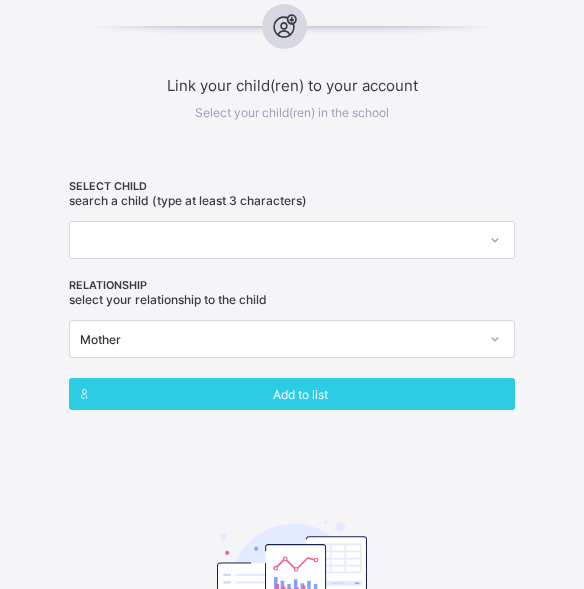 scroll, scrollTop: 1013, scrollLeft: 0, axis: vertical 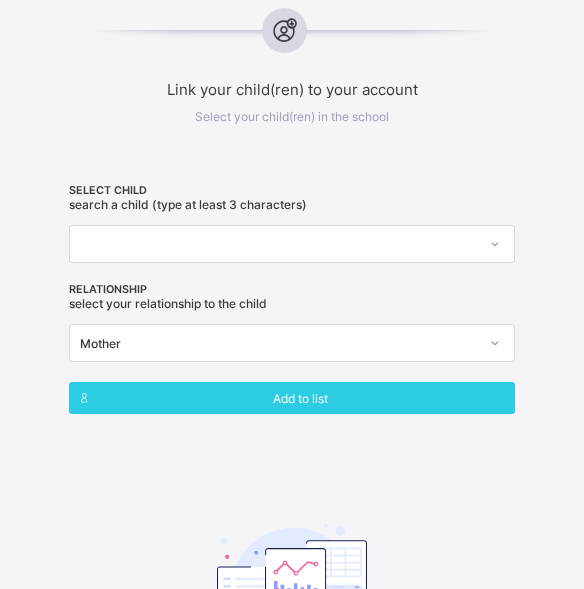 click on "SELECT CHILD Search a child (type at least 3 characters)" at bounding box center (292, 228) 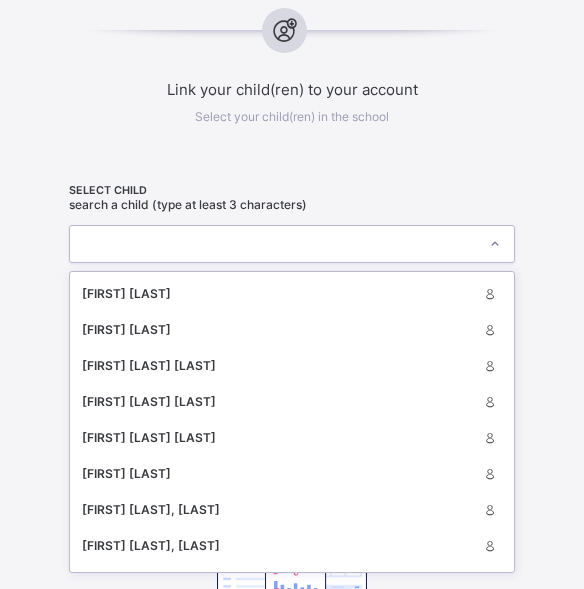 scroll, scrollTop: 1304, scrollLeft: 0, axis: vertical 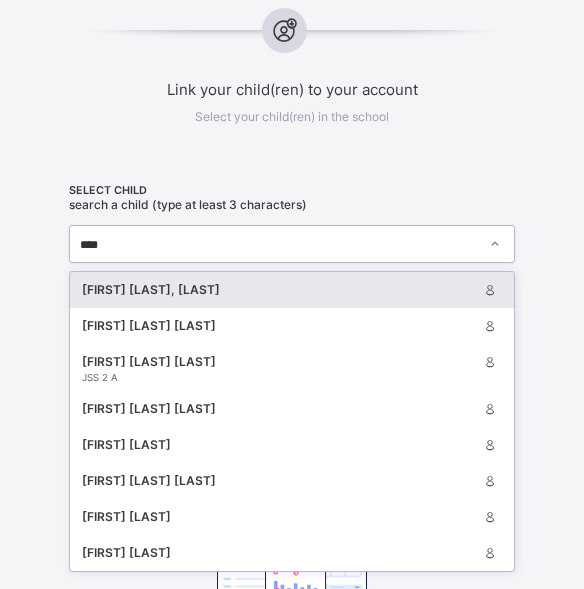 type on "*****" 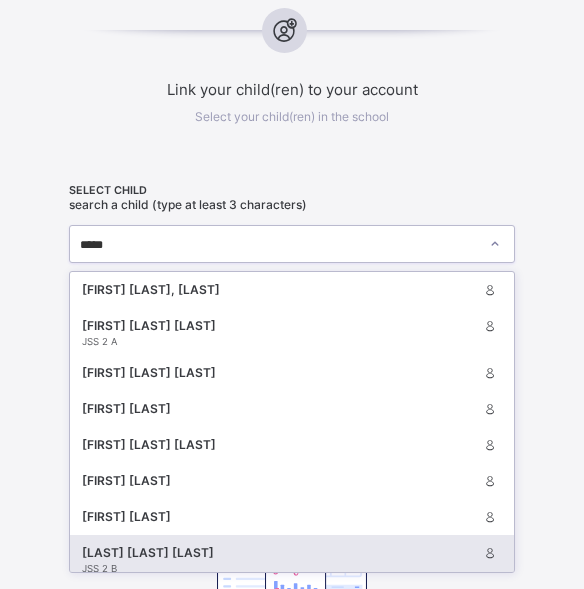 drag, startPoint x: 428, startPoint y: 500, endPoint x: 466, endPoint y: 522, distance: 43.908997 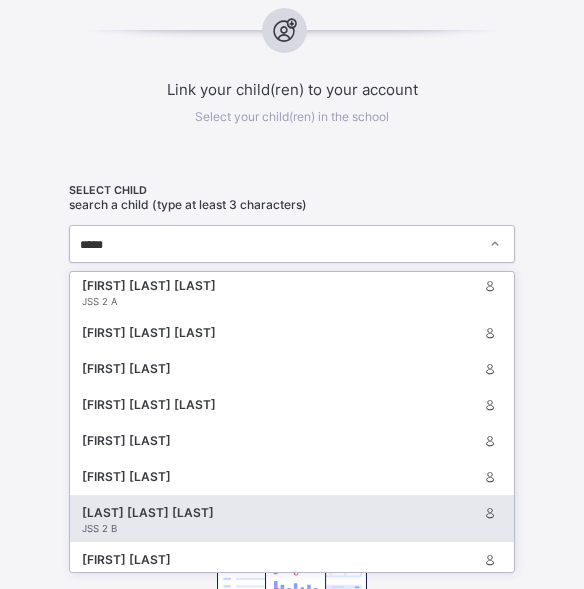 scroll, scrollTop: 45, scrollLeft: 0, axis: vertical 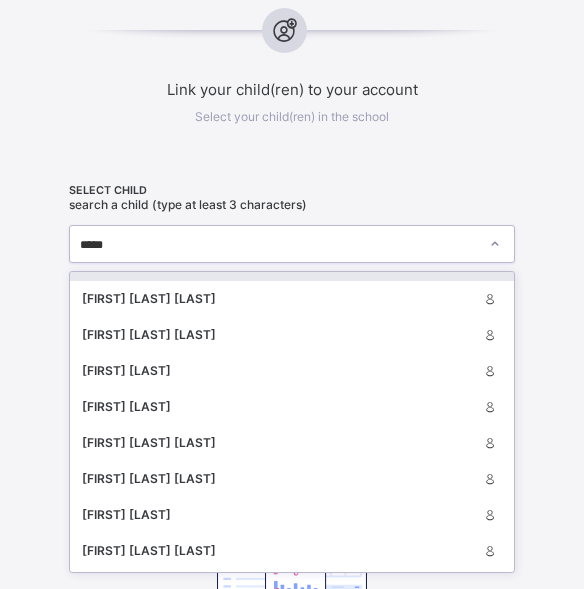 click on "[FIRST] [LAST] [LAST]" at bounding box center [292, 263] 